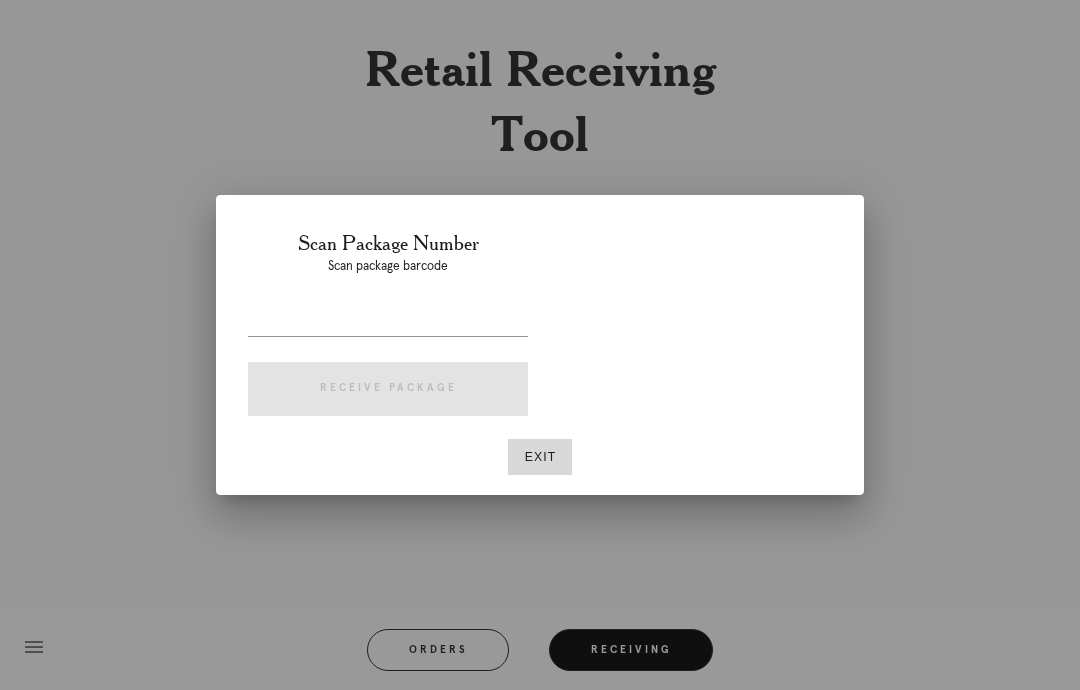 scroll, scrollTop: 80, scrollLeft: 0, axis: vertical 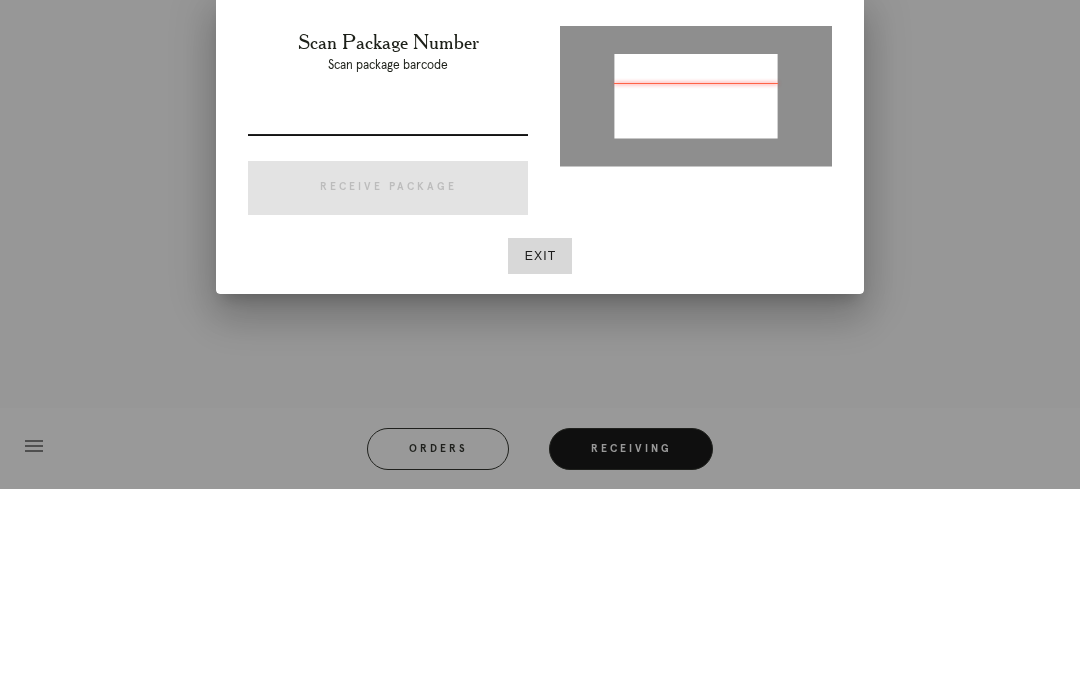 click at bounding box center [388, 320] 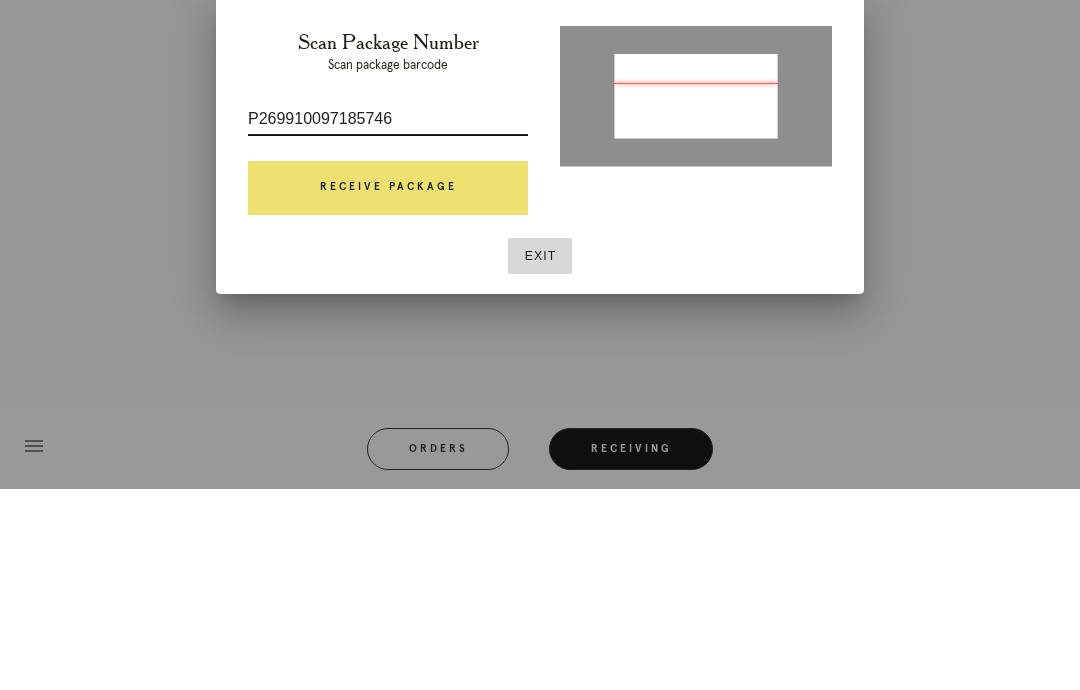type on "P269910097185746" 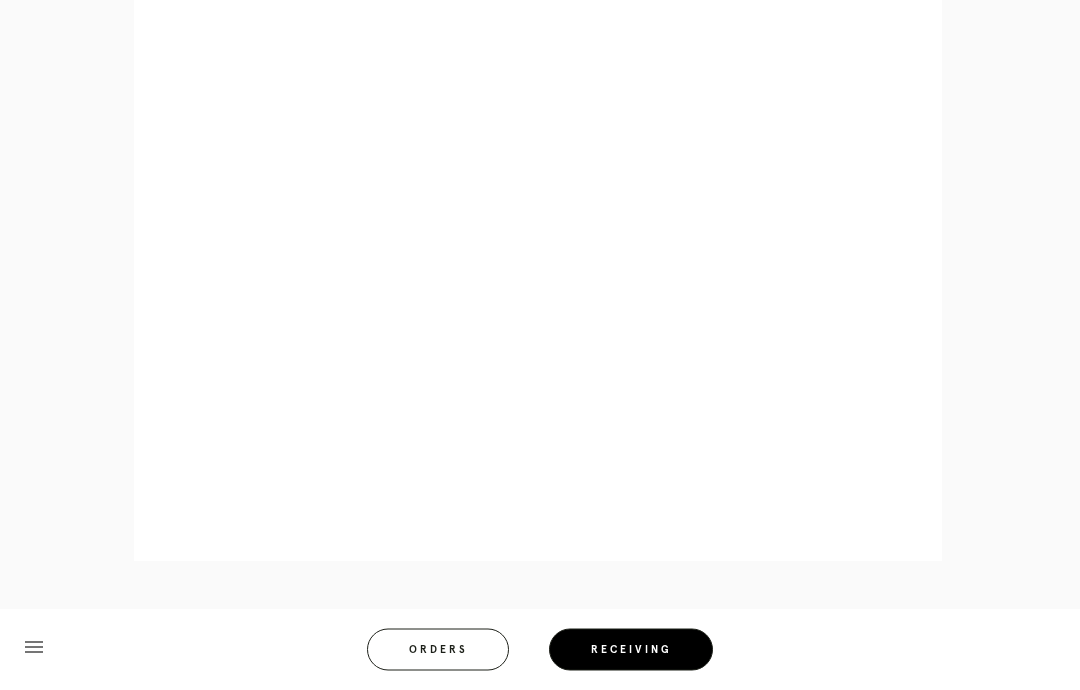 scroll, scrollTop: 893, scrollLeft: 0, axis: vertical 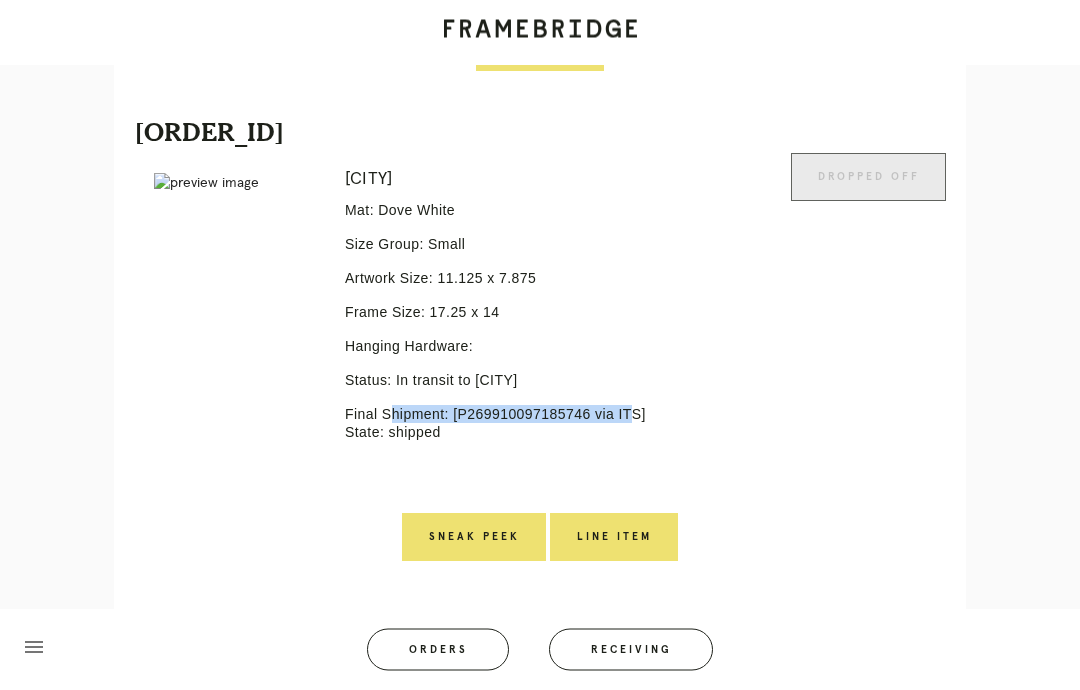 click on "Final Shipment:
[P269910097185746 via ITS] State: shipped" at bounding box center (506, 424) 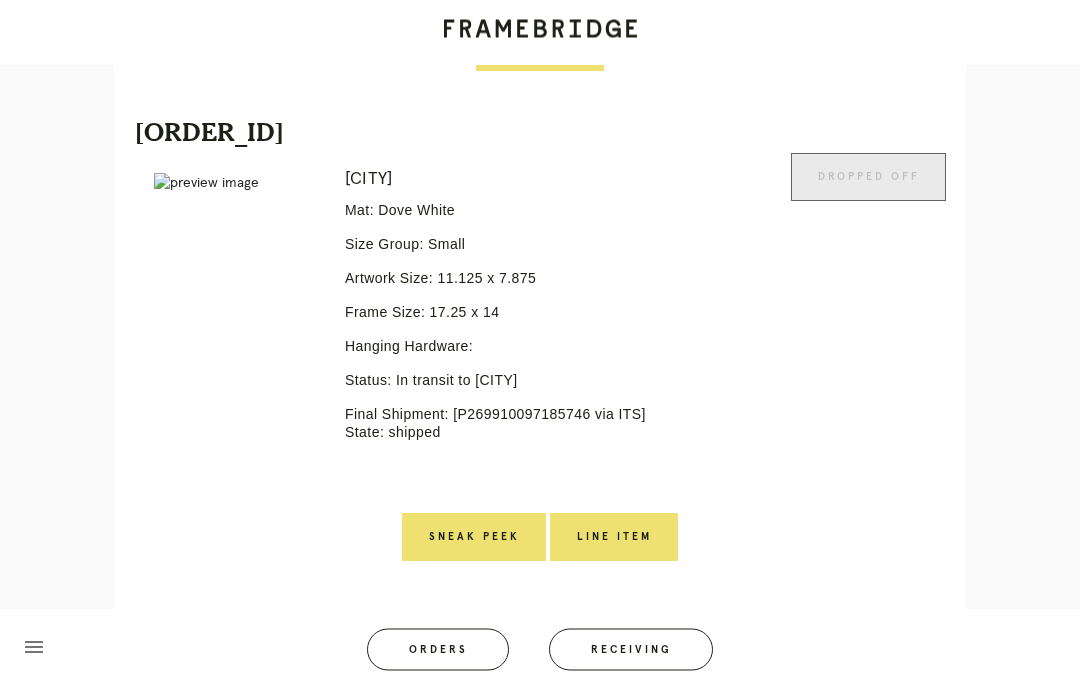click on "Final Shipment:
[P269910097185746 via ITS] State: shipped" at bounding box center [506, 424] 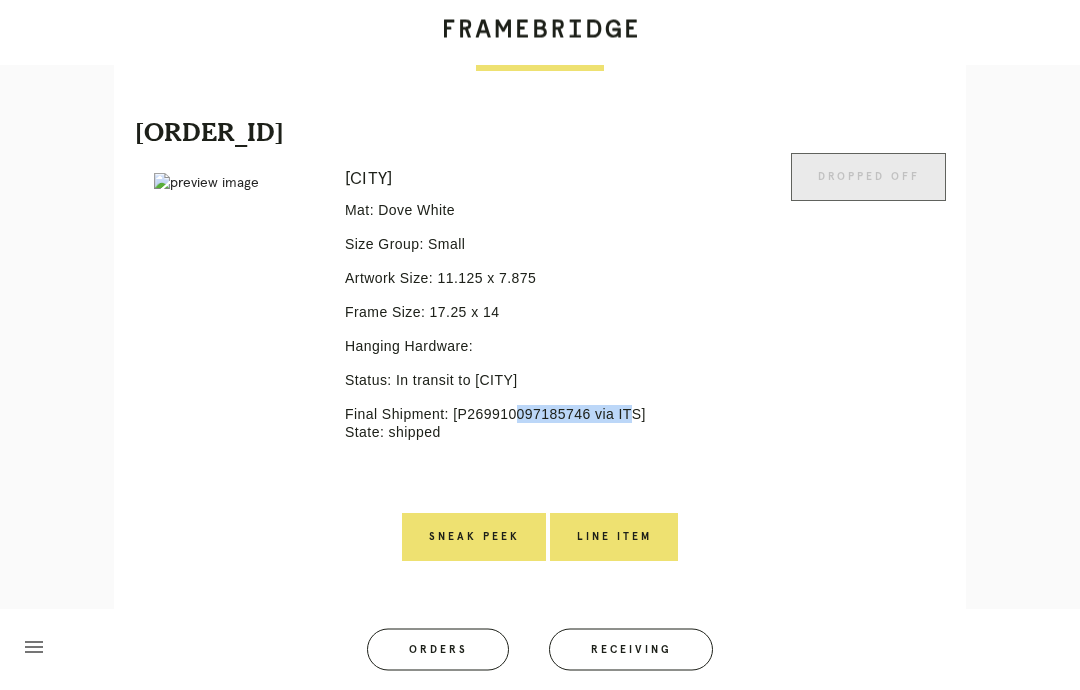 copy on "P269910097185746" 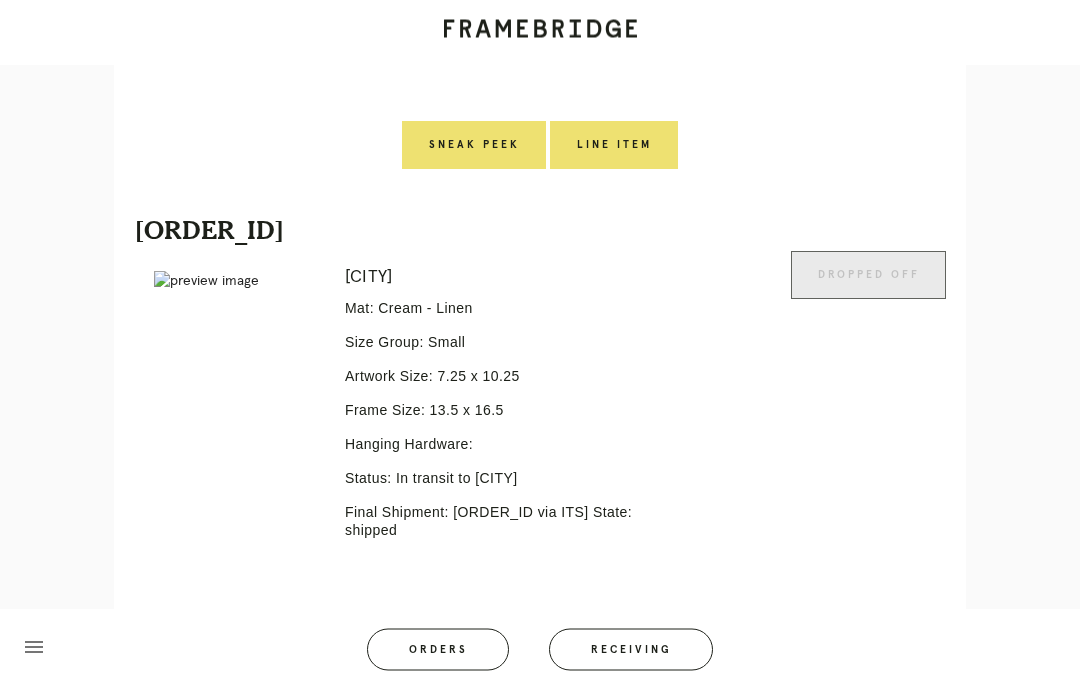 scroll, scrollTop: 1408, scrollLeft: 0, axis: vertical 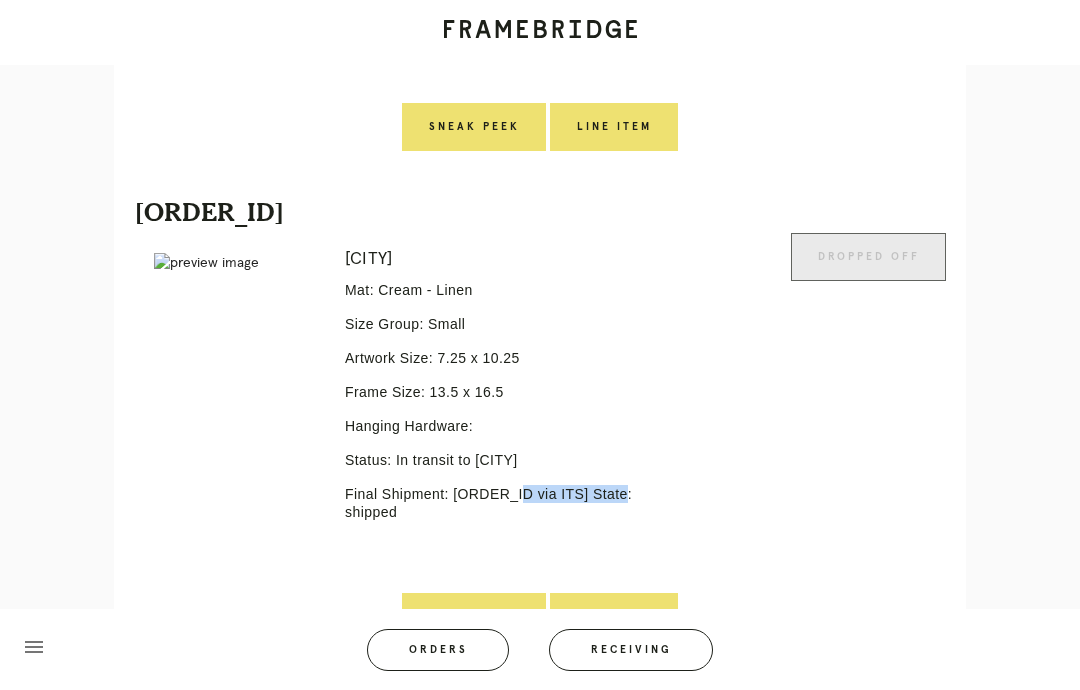 copy on "P667188402433286" 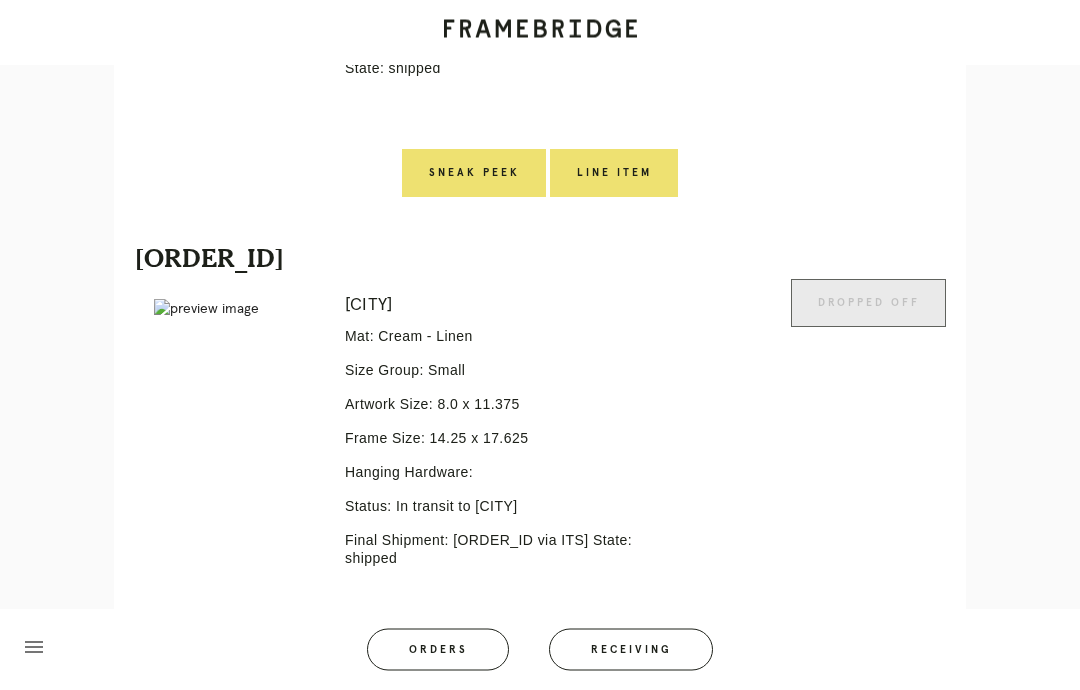 scroll, scrollTop: 2349, scrollLeft: 0, axis: vertical 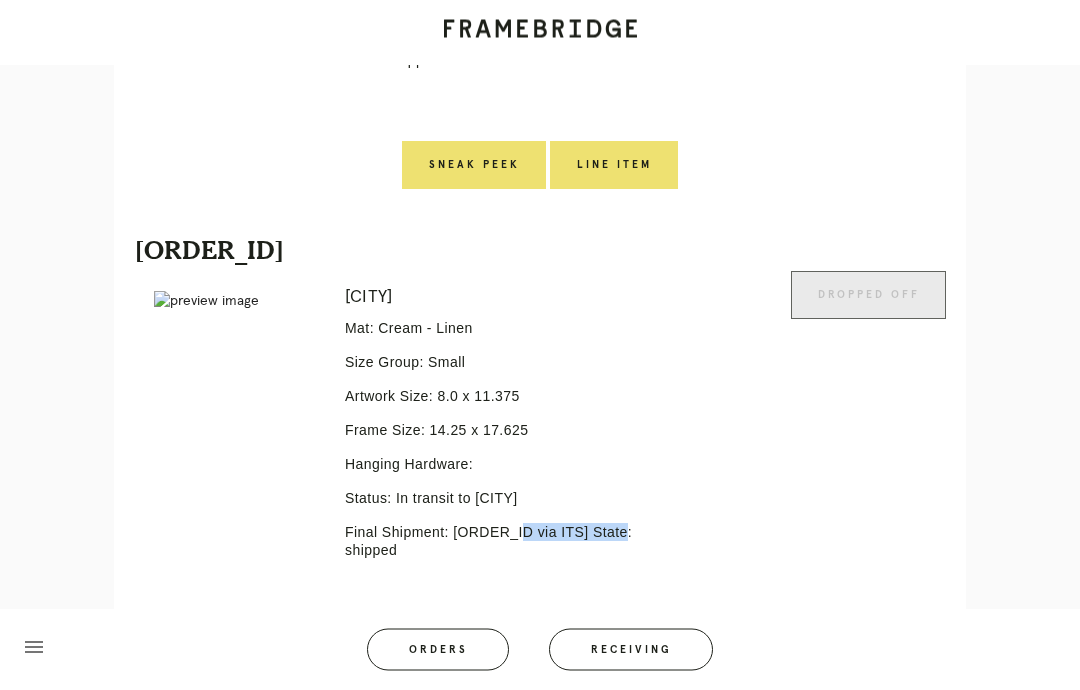 copy on "P204993656438327" 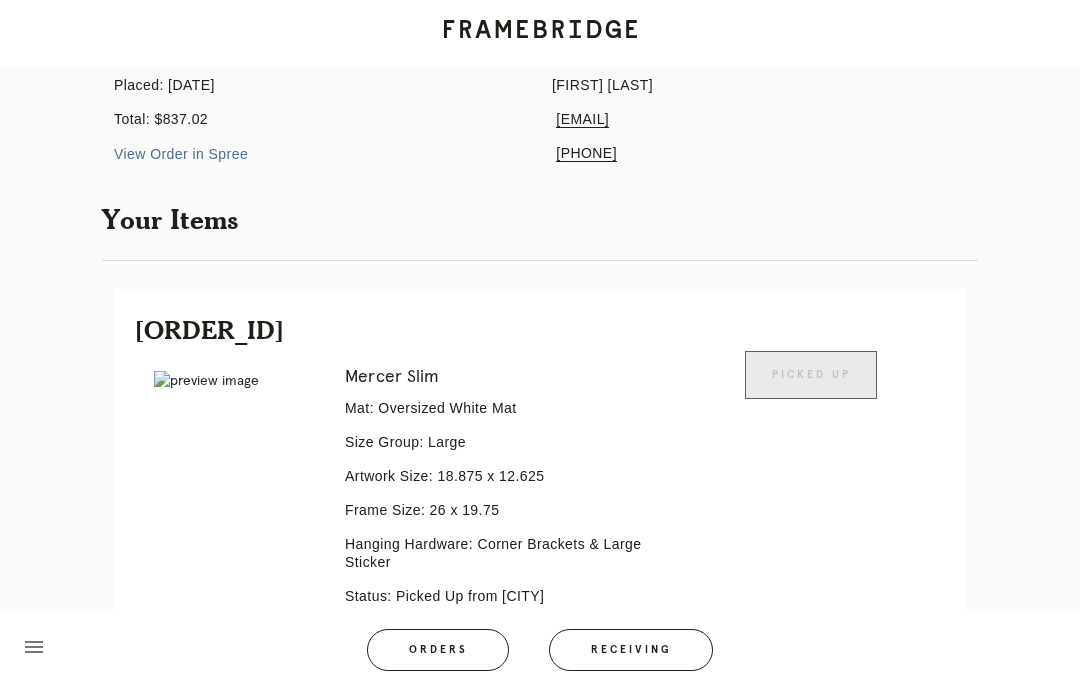 scroll, scrollTop: 0, scrollLeft: 0, axis: both 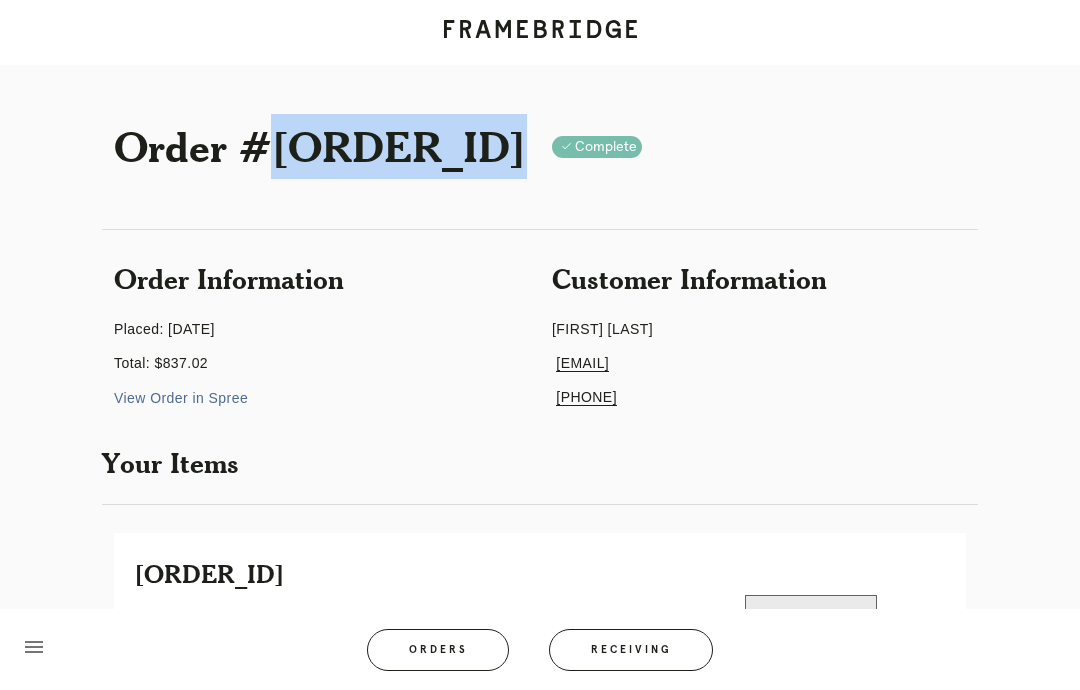 copy on "R439811667" 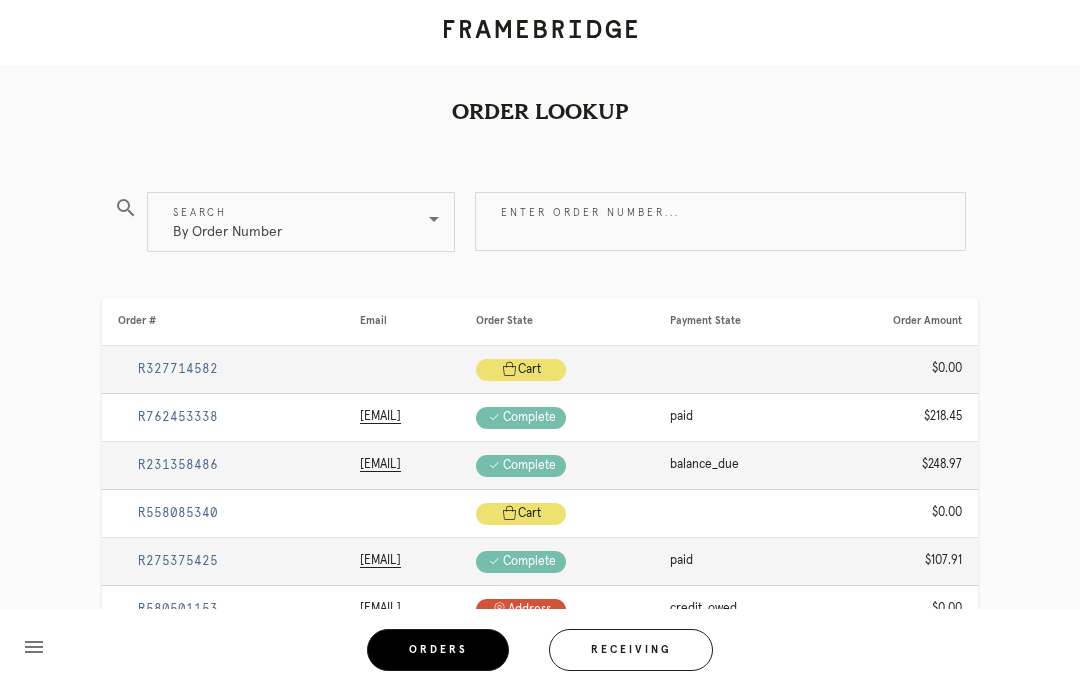 click on "Enter order number..." at bounding box center (720, 221) 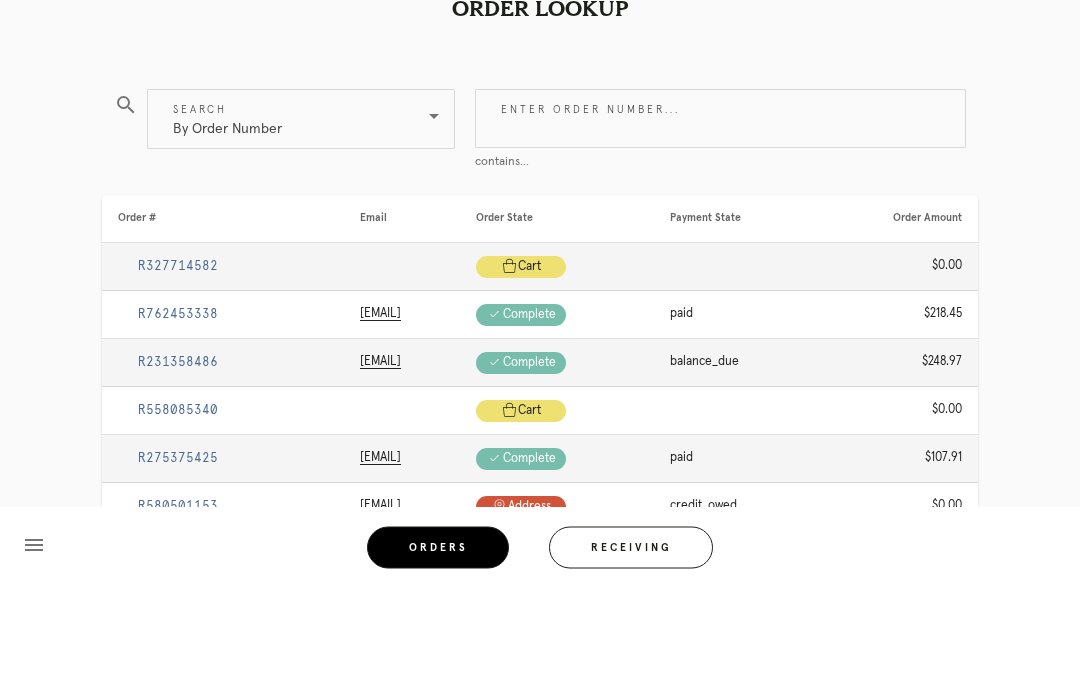 click on "Enter order number..." at bounding box center (720, 221) 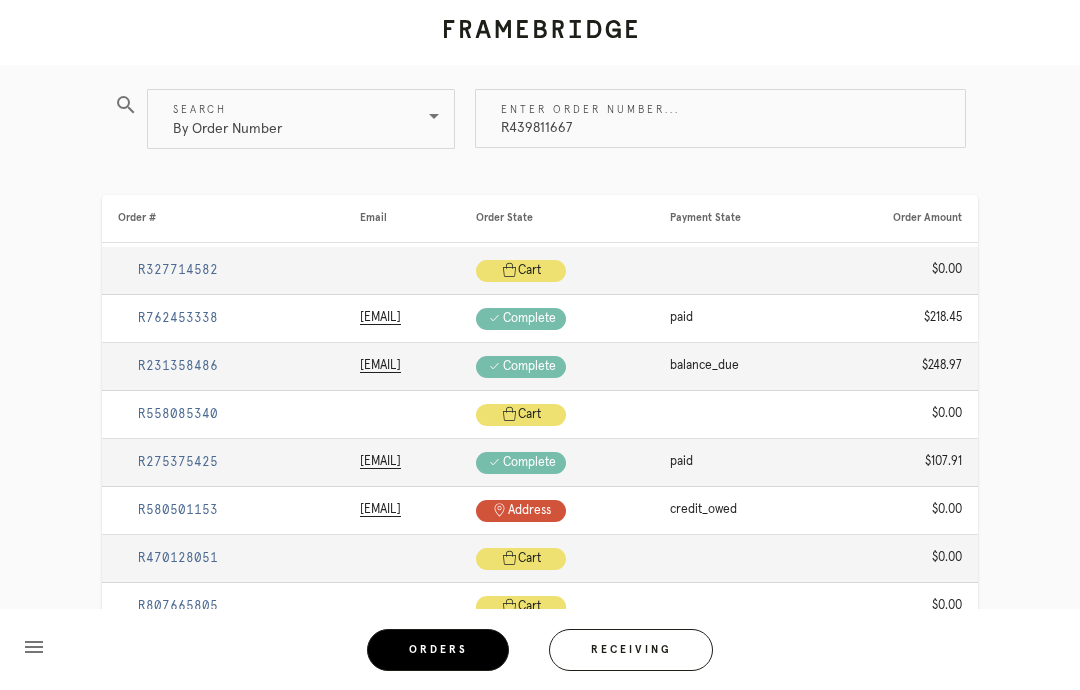 scroll, scrollTop: 80, scrollLeft: 0, axis: vertical 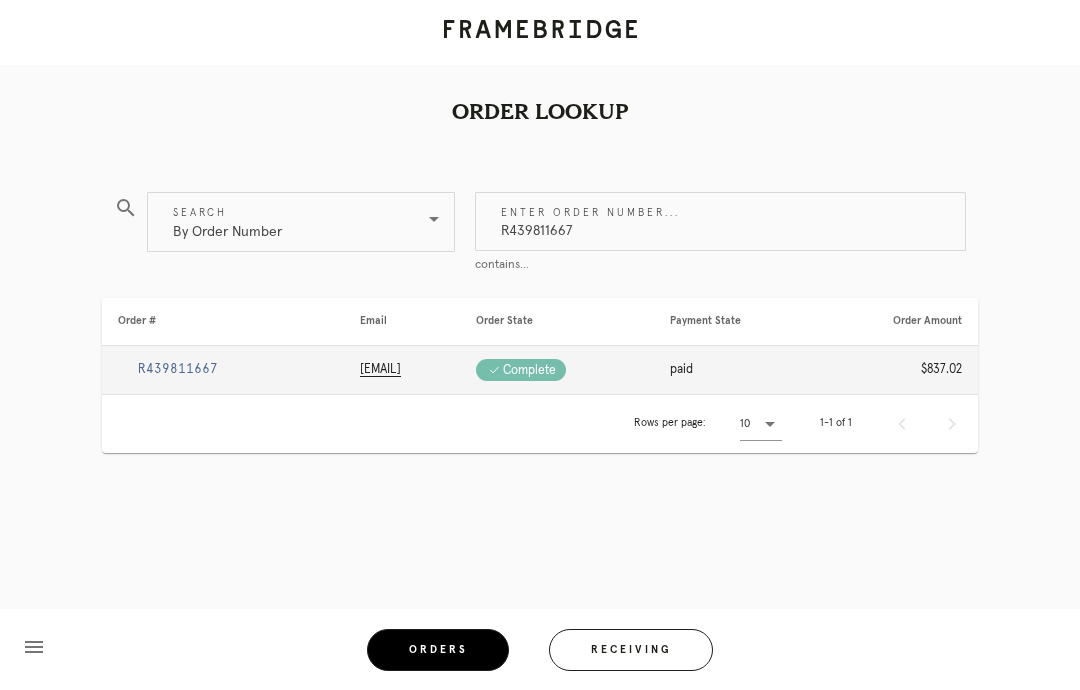 click on "R439811667" at bounding box center (178, 369) 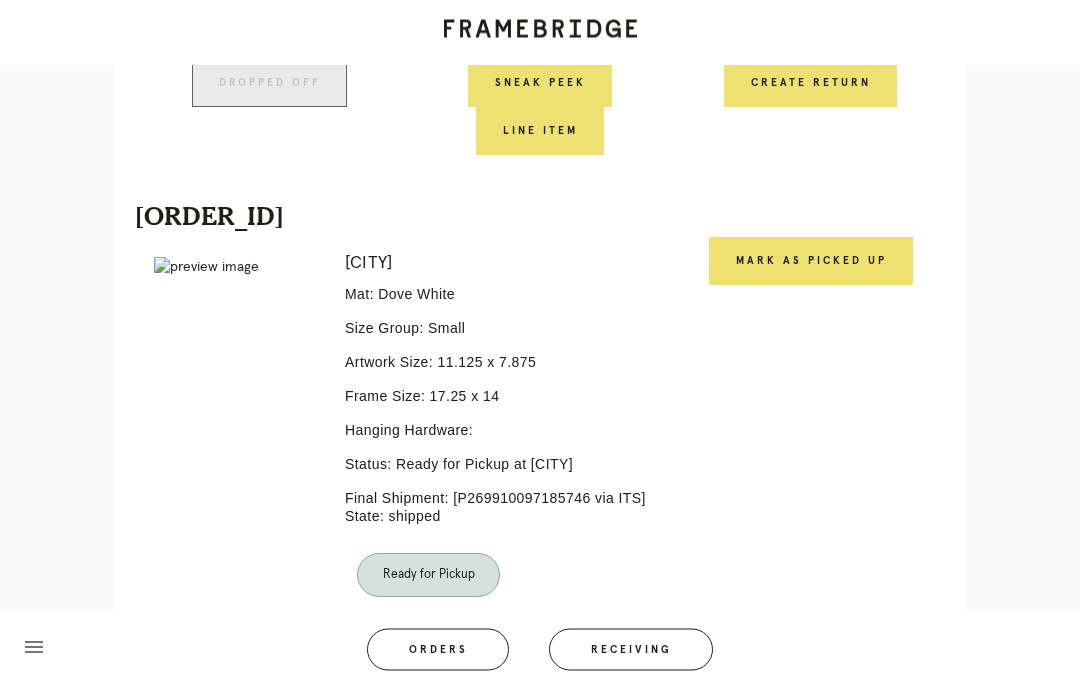 click on "Mark as Picked Up" at bounding box center (811, 262) 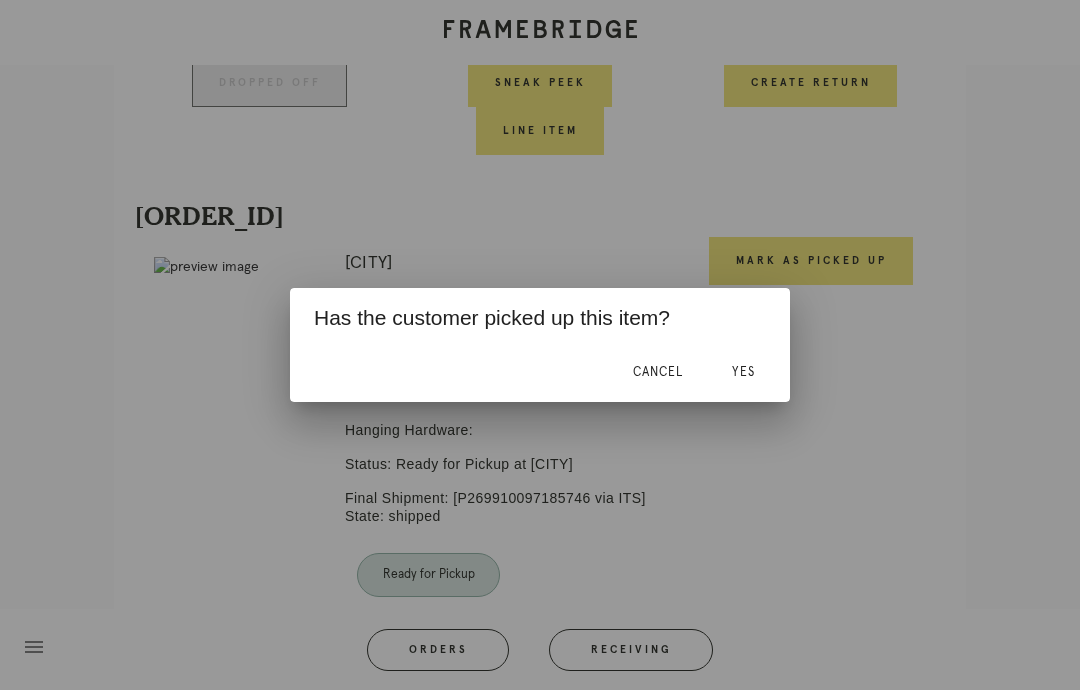 click on "Yes" at bounding box center (743, 372) 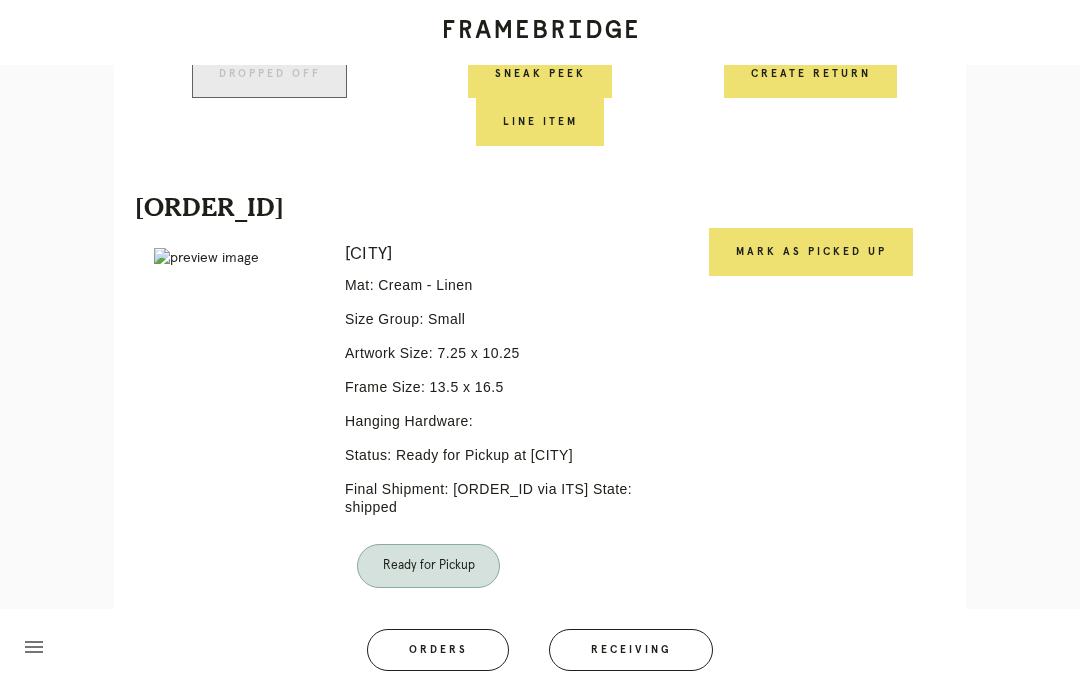 scroll, scrollTop: 1468, scrollLeft: 0, axis: vertical 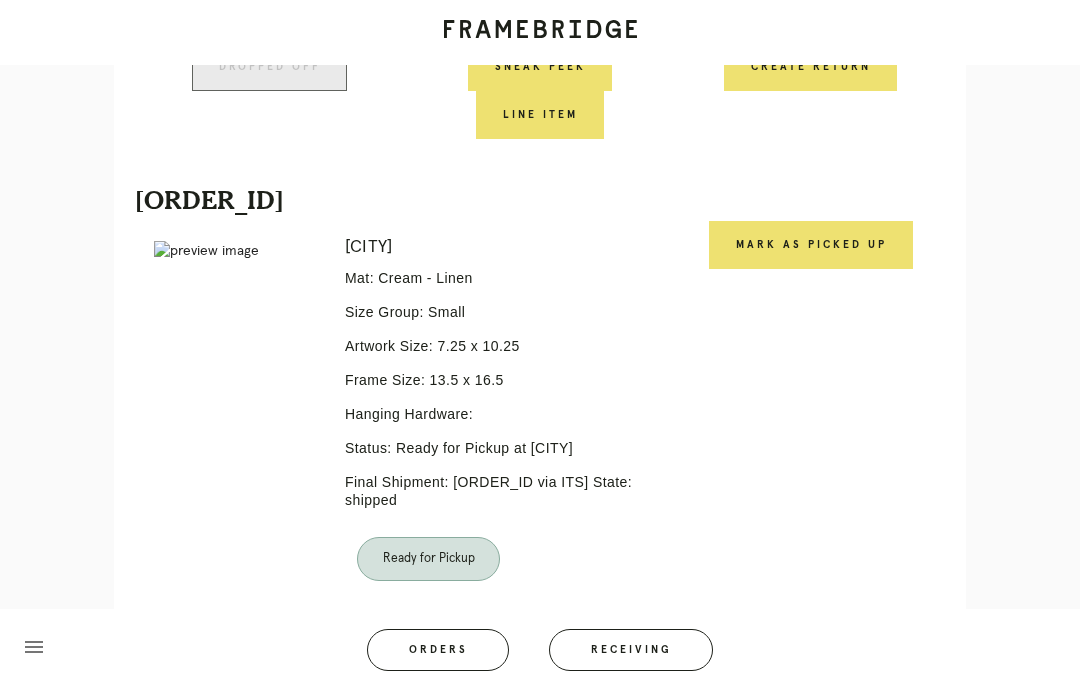 click on "Mark as Picked Up" at bounding box center (811, 245) 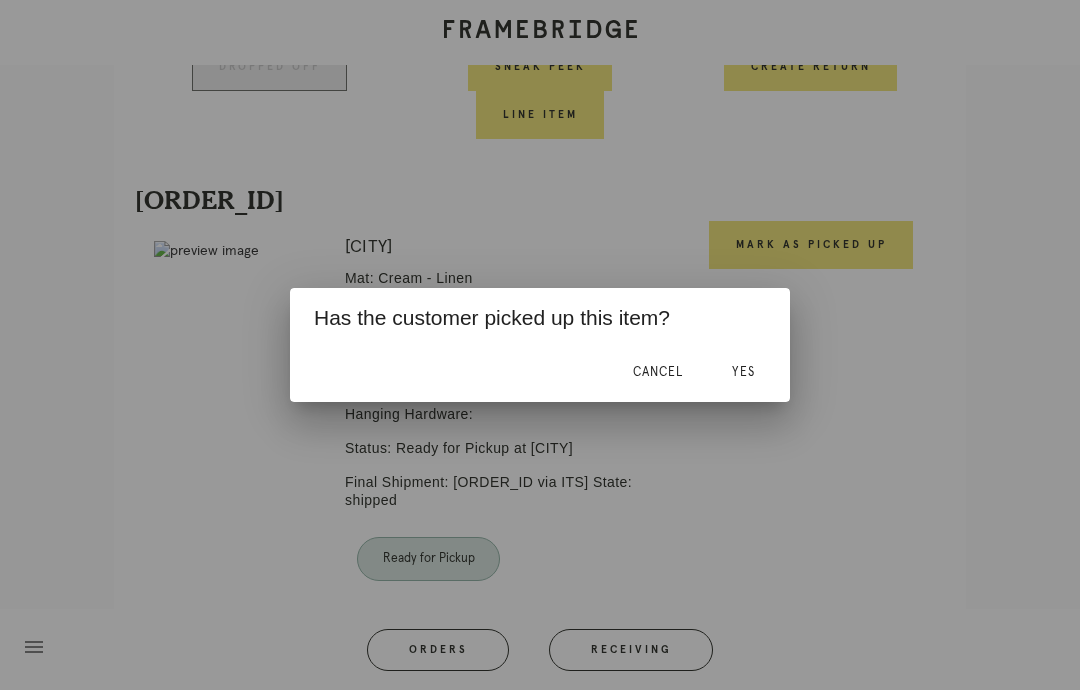 click on "Yes" at bounding box center [743, 372] 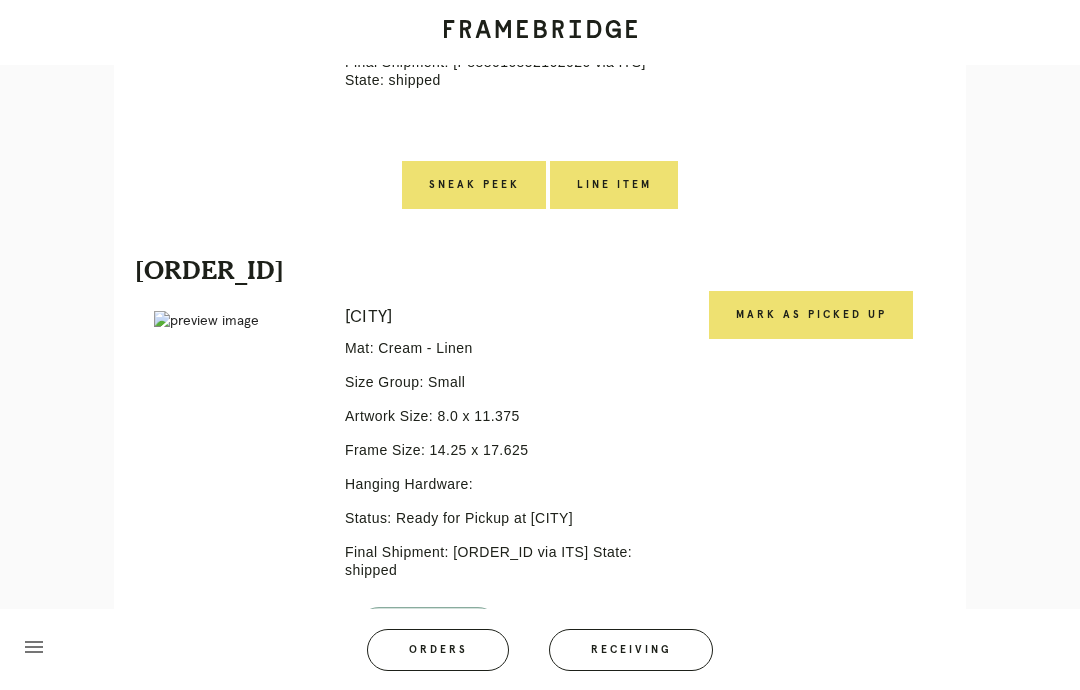 scroll, scrollTop: 2431, scrollLeft: 0, axis: vertical 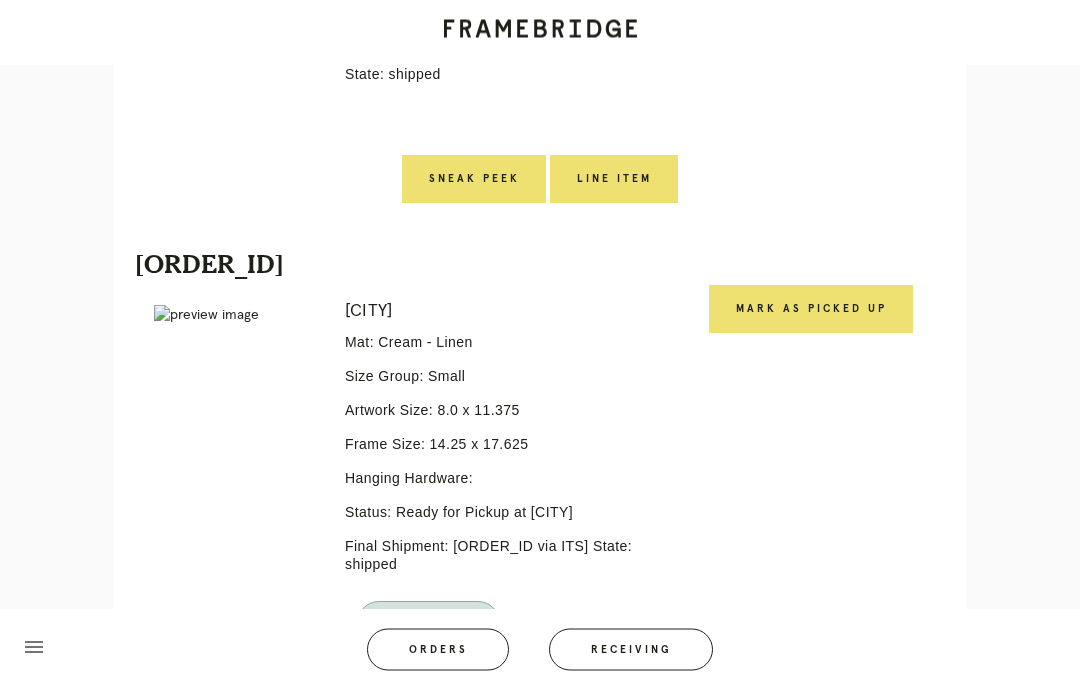 click on "Mark as Picked Up" at bounding box center [811, 310] 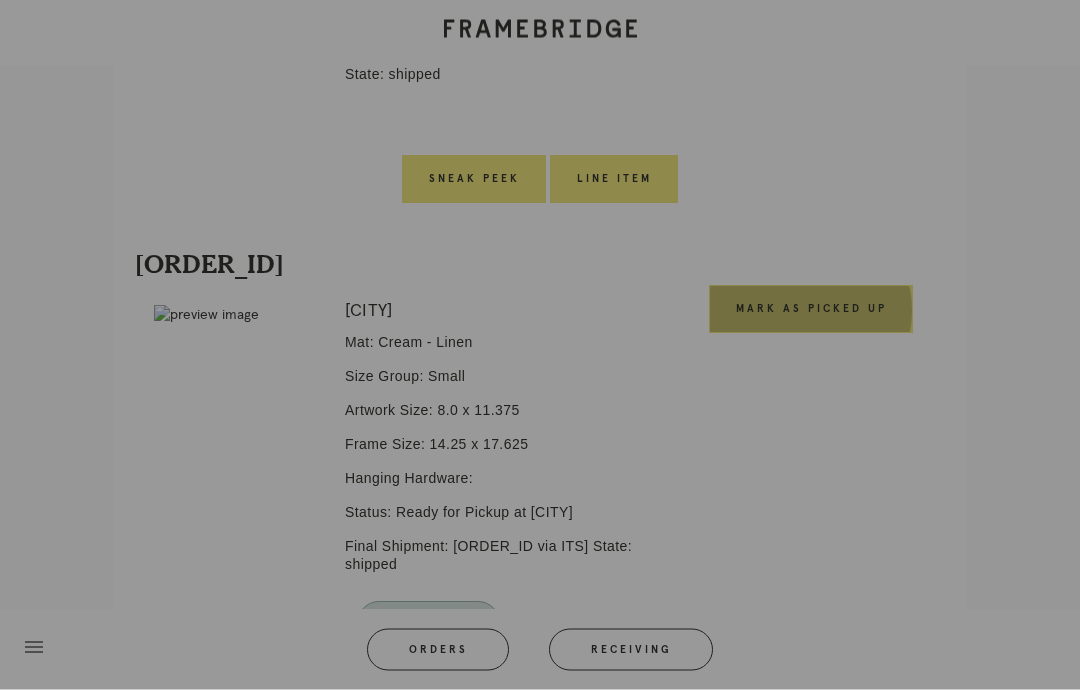scroll, scrollTop: 2432, scrollLeft: 0, axis: vertical 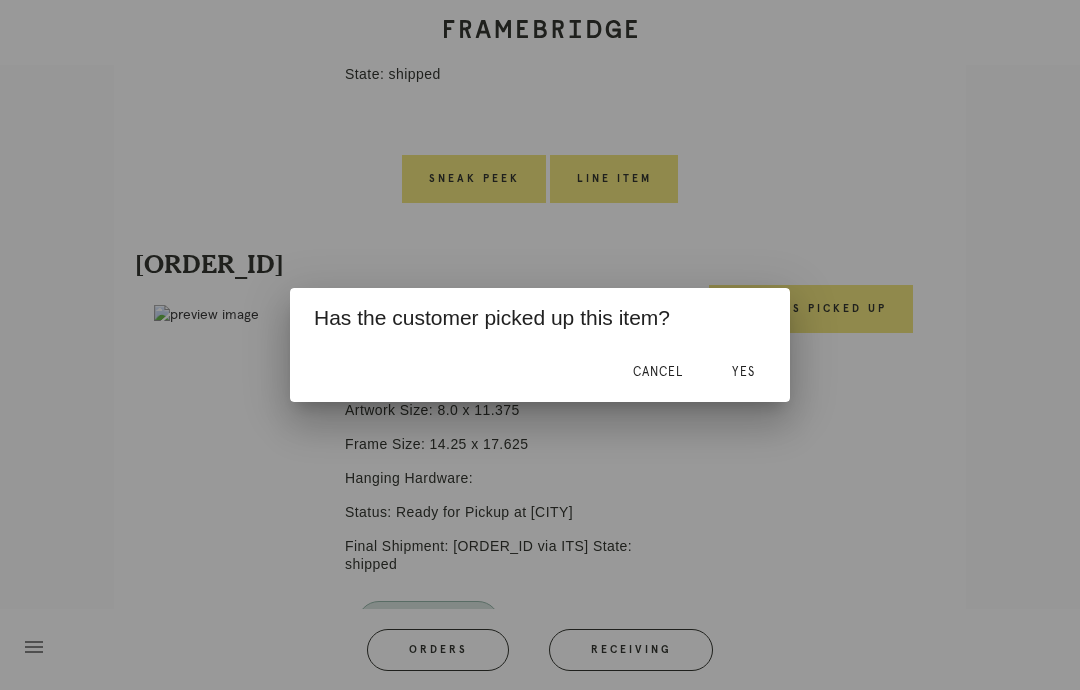 click on "Yes" at bounding box center [743, 372] 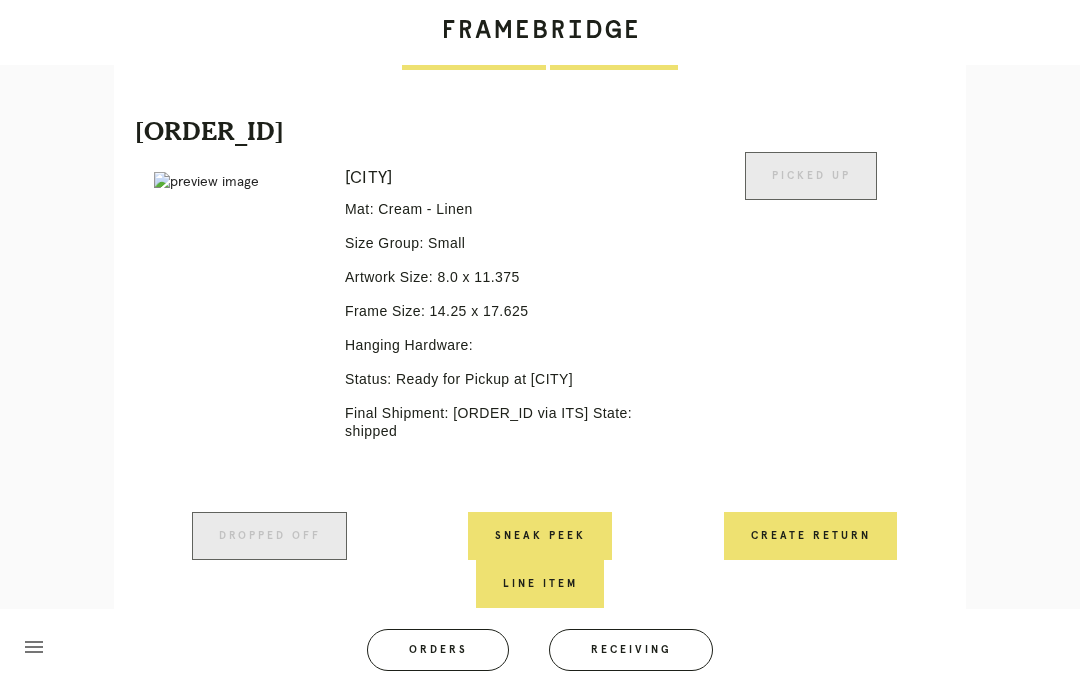 scroll, scrollTop: 2645, scrollLeft: 0, axis: vertical 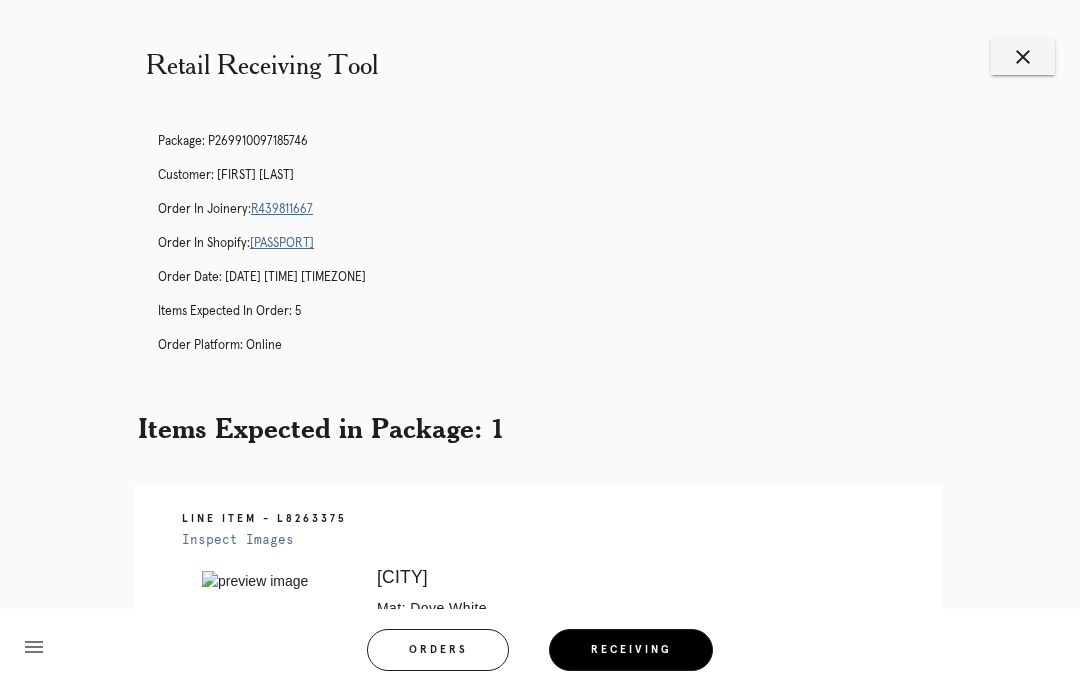 click on "Receiving" at bounding box center [631, 650] 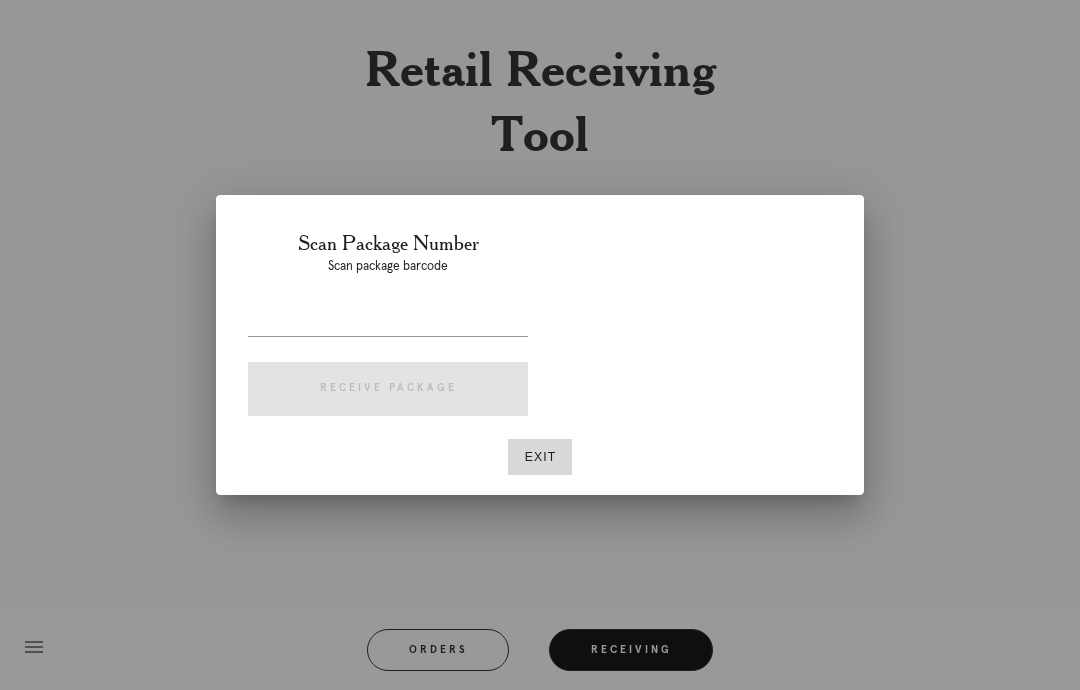 scroll, scrollTop: 0, scrollLeft: 0, axis: both 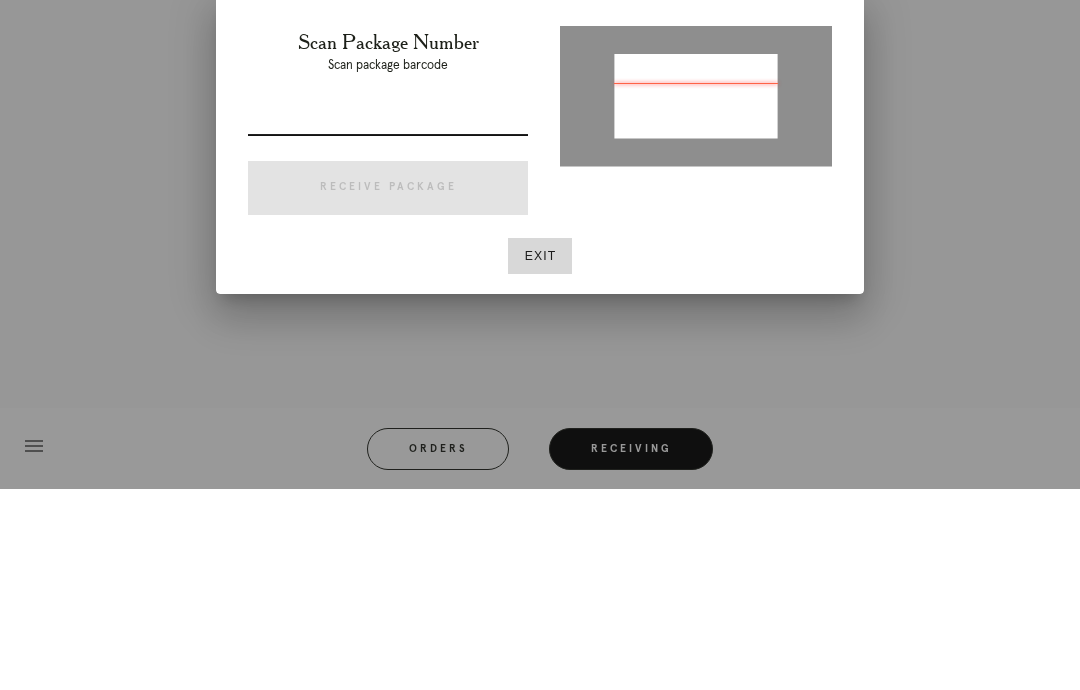 click at bounding box center (388, 320) 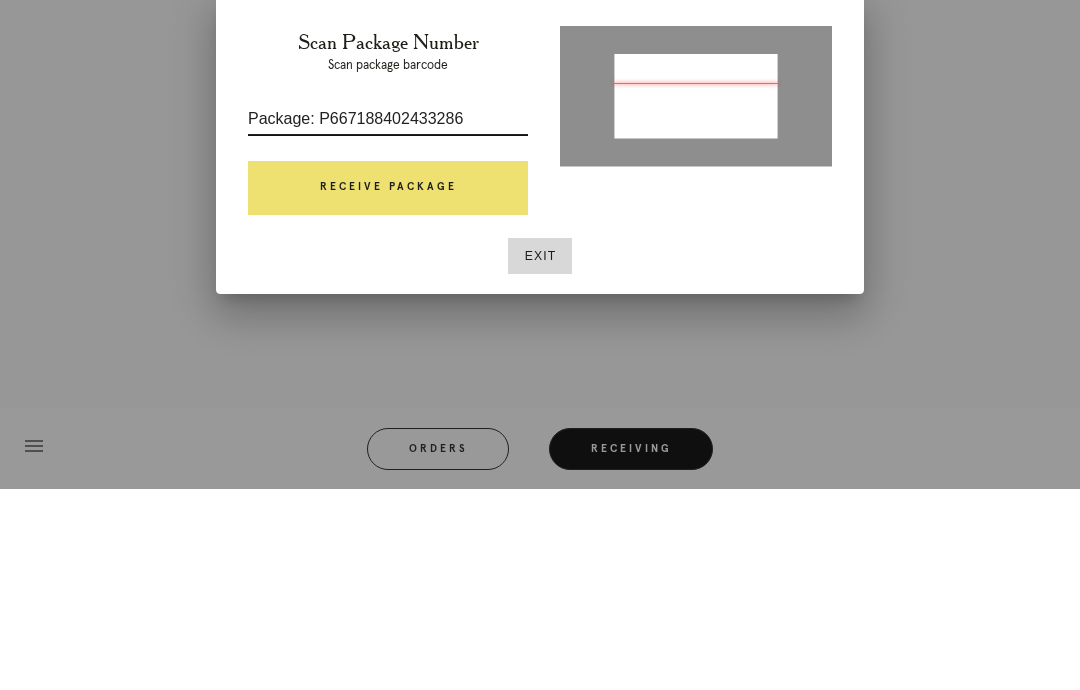 type on "P667188402433286" 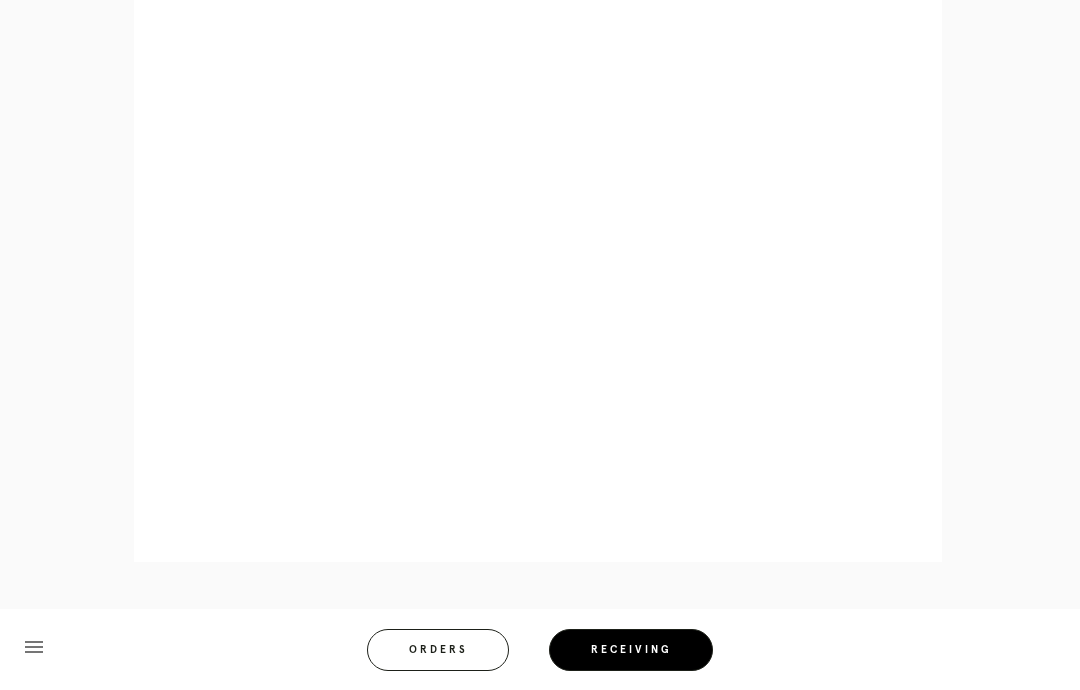 scroll, scrollTop: 911, scrollLeft: 0, axis: vertical 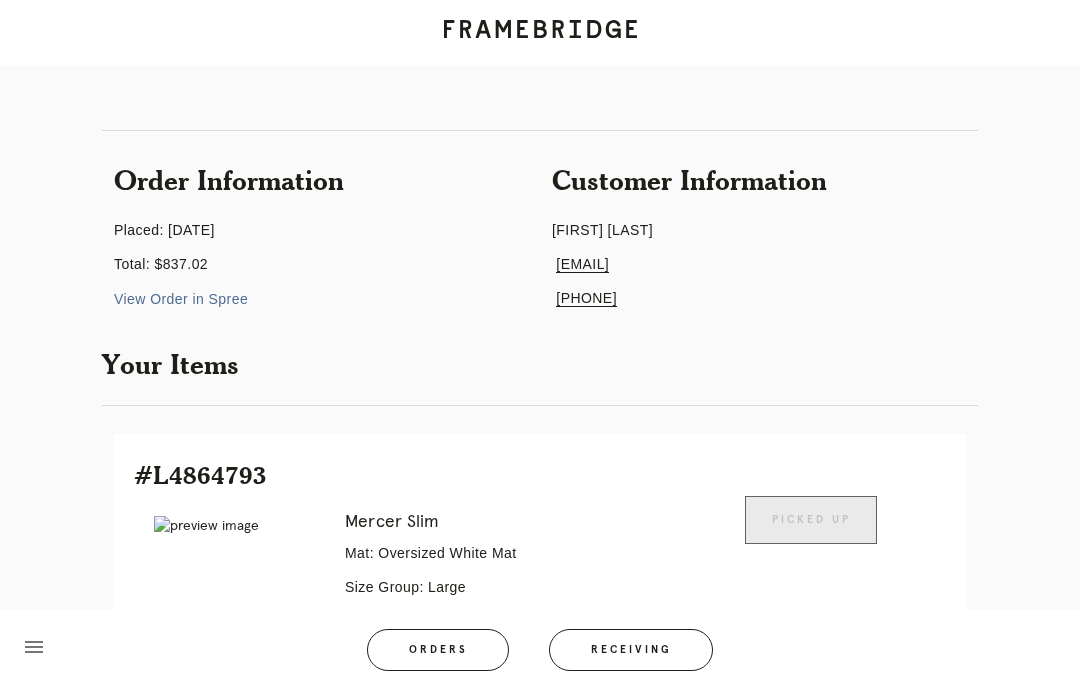 click on "Receiving" at bounding box center (631, 650) 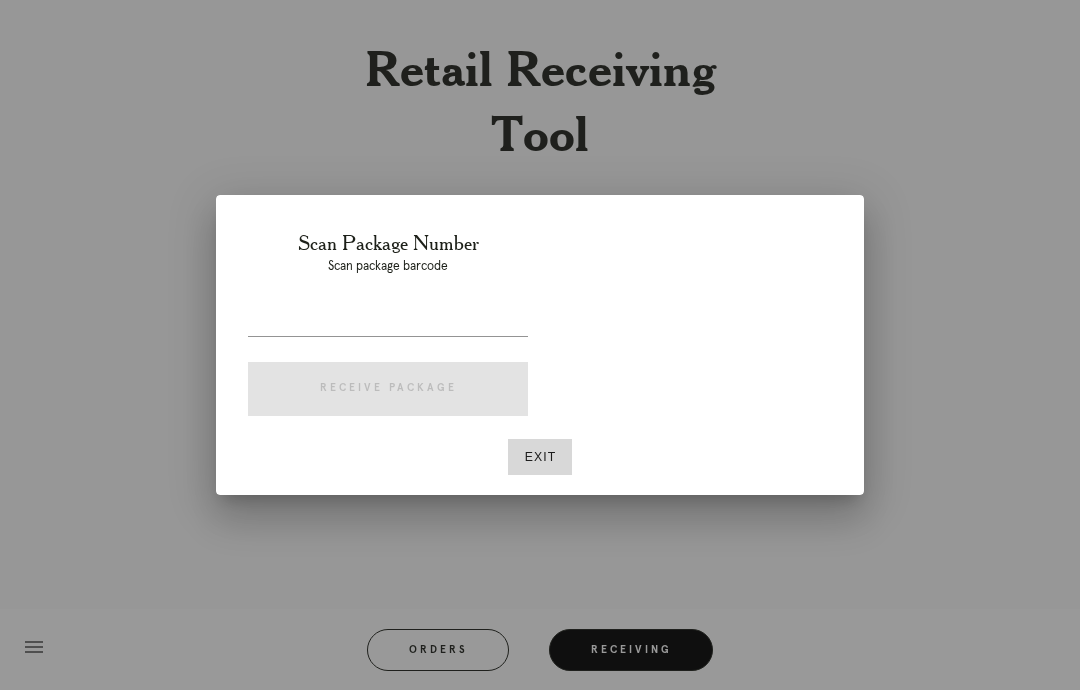 click at bounding box center (388, 320) 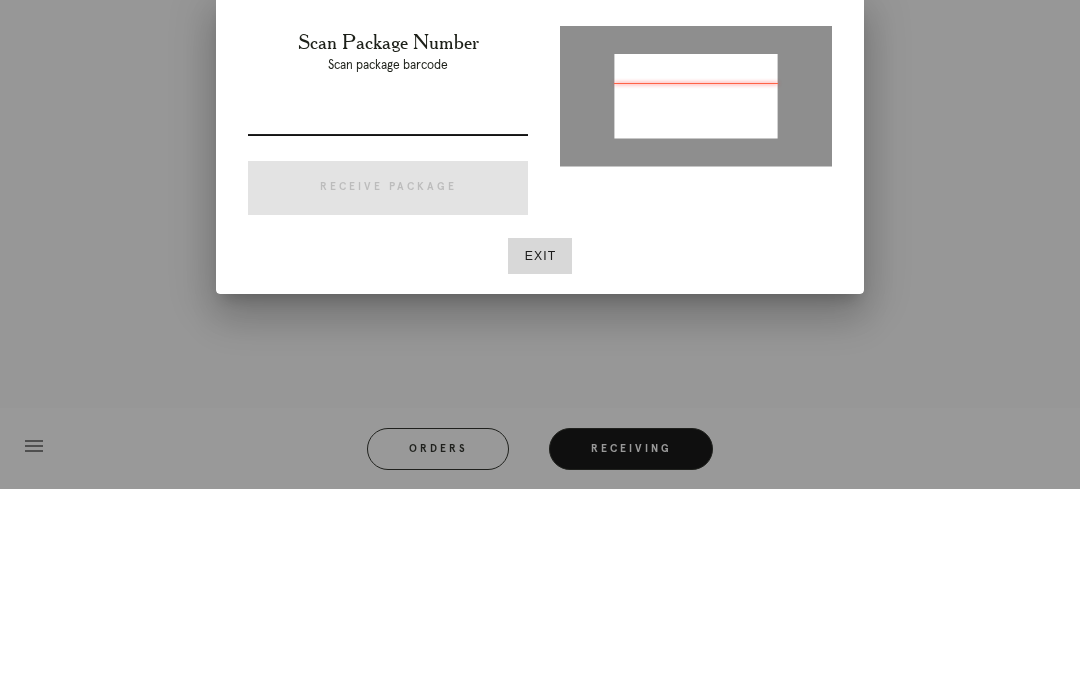 click at bounding box center [388, 320] 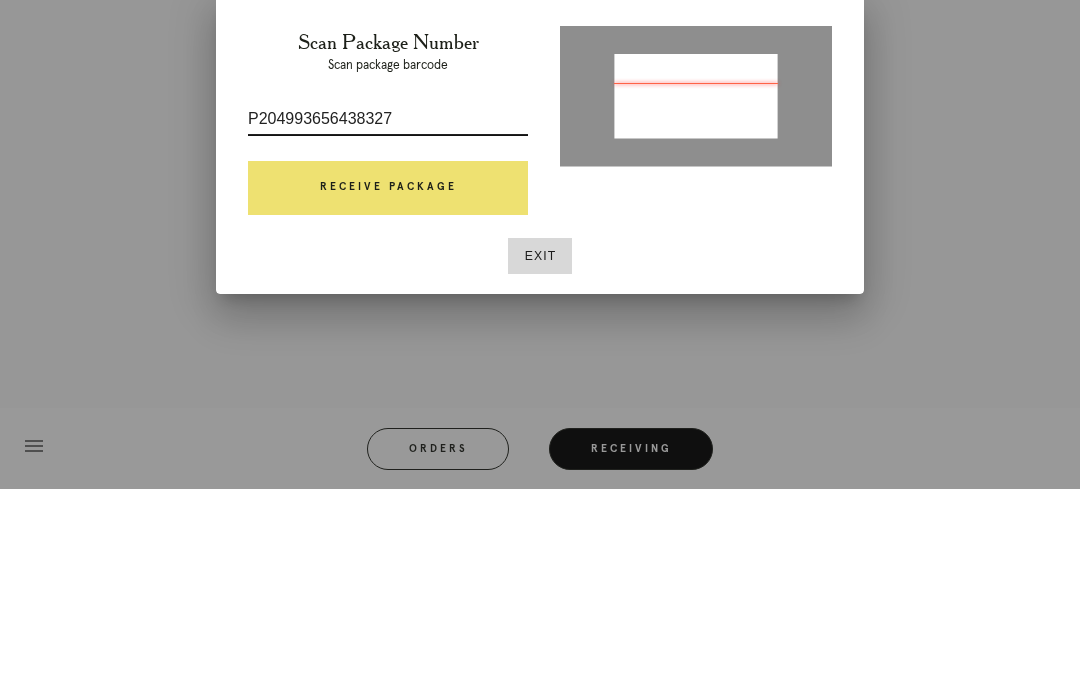 type on "P204993656438327" 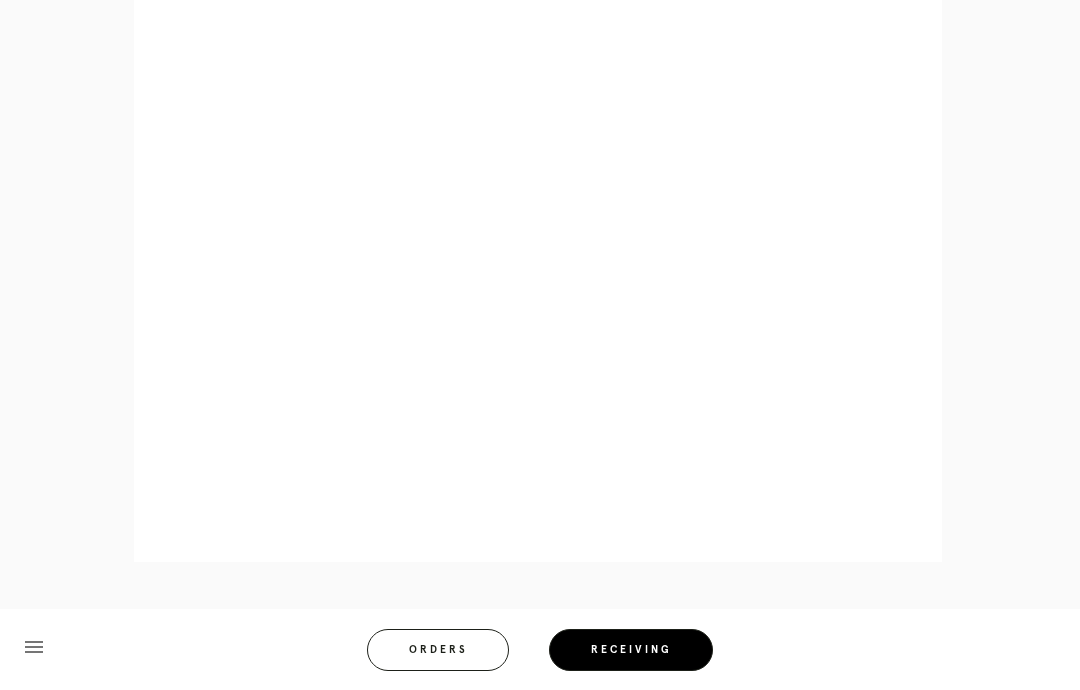 scroll, scrollTop: 859, scrollLeft: 0, axis: vertical 